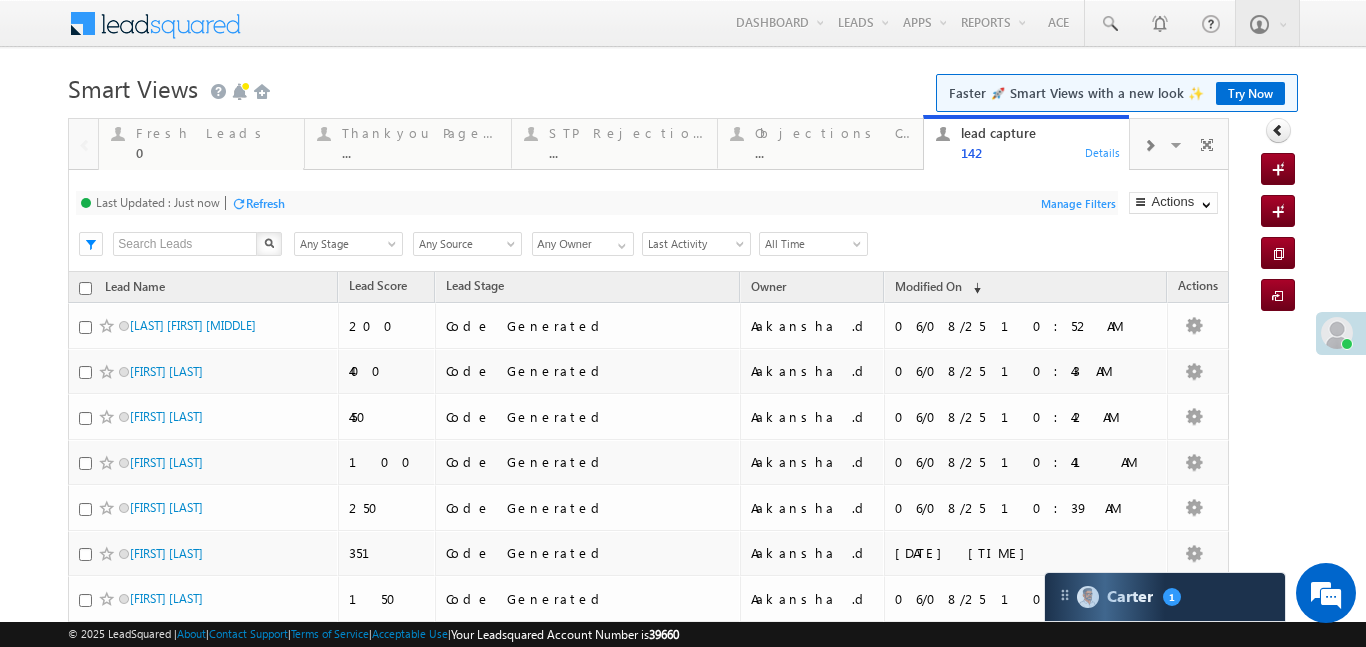 scroll, scrollTop: 0, scrollLeft: 0, axis: both 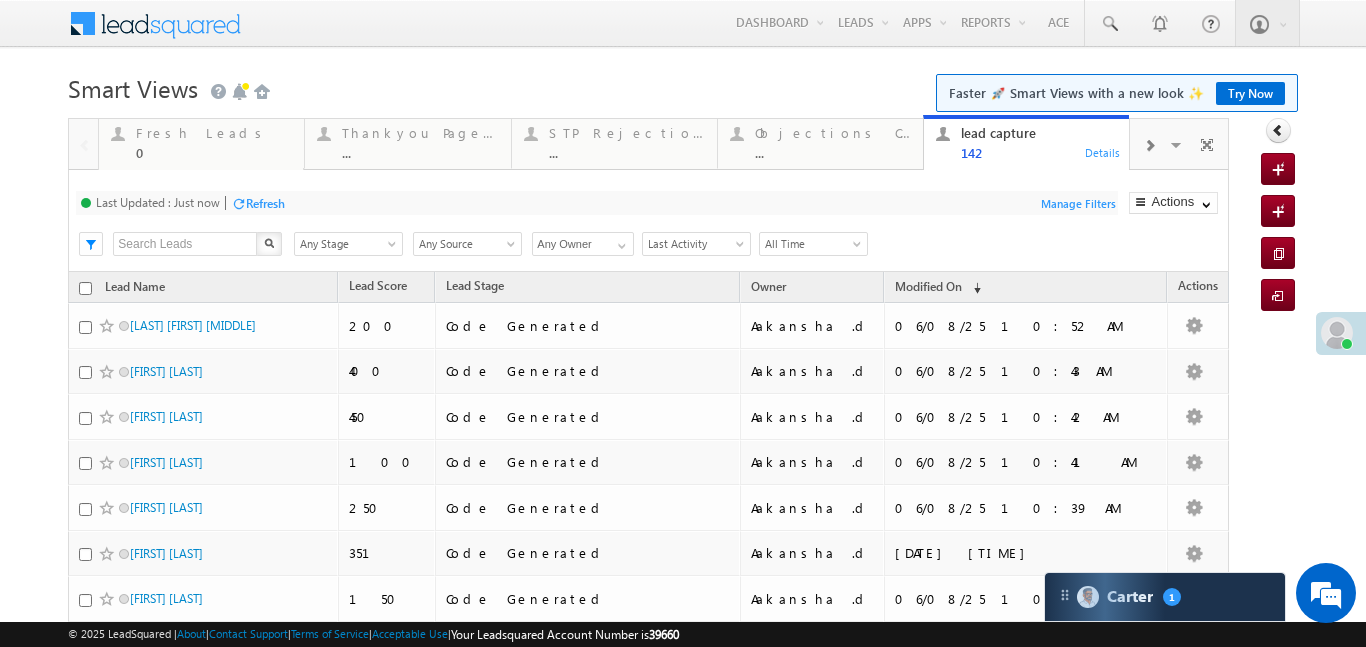 click at bounding box center (1149, 144) 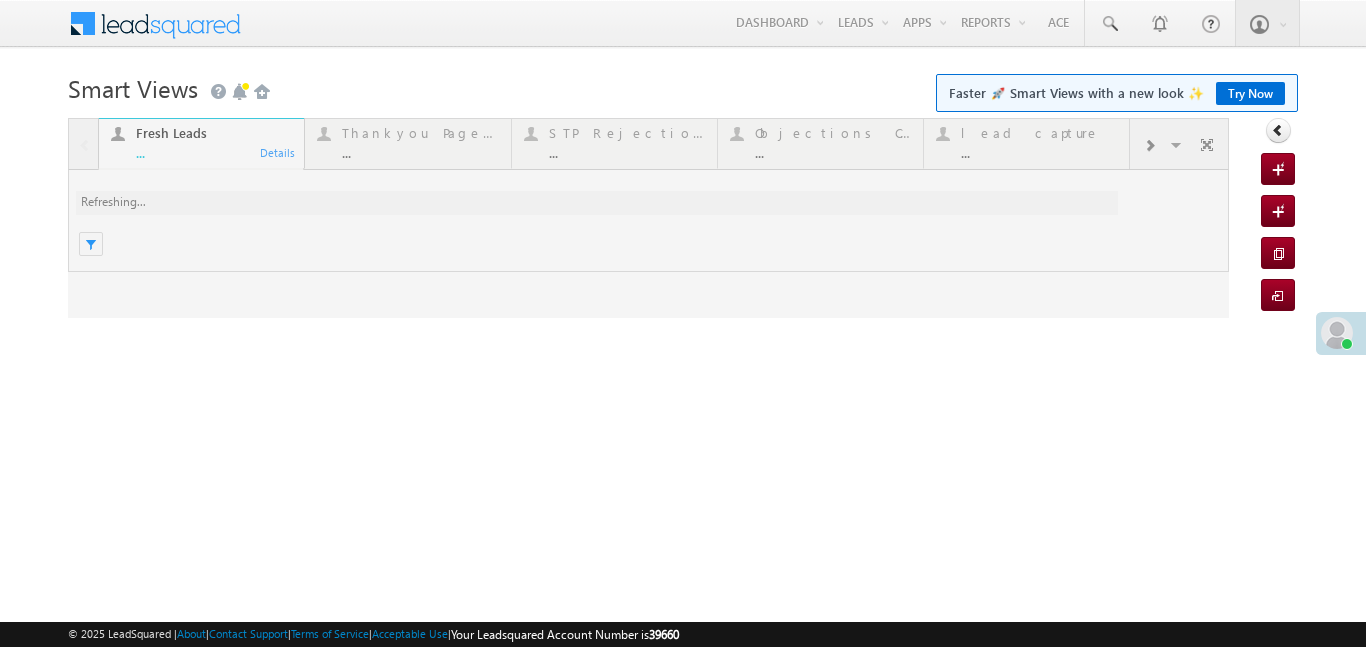 scroll, scrollTop: 0, scrollLeft: 0, axis: both 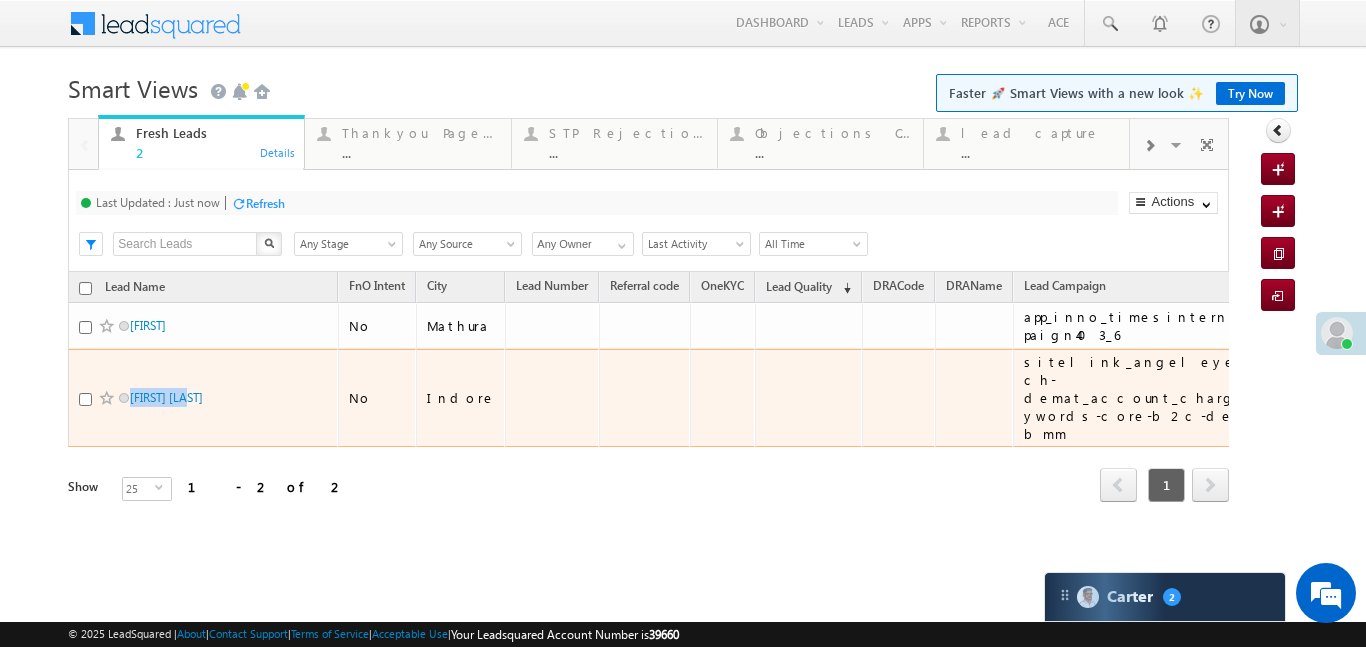 click on "Menu
Aakansha .d
Aakan sha.D @ange lbrok ing.c om
Angel Broki     Settings" at bounding box center [682, 24] 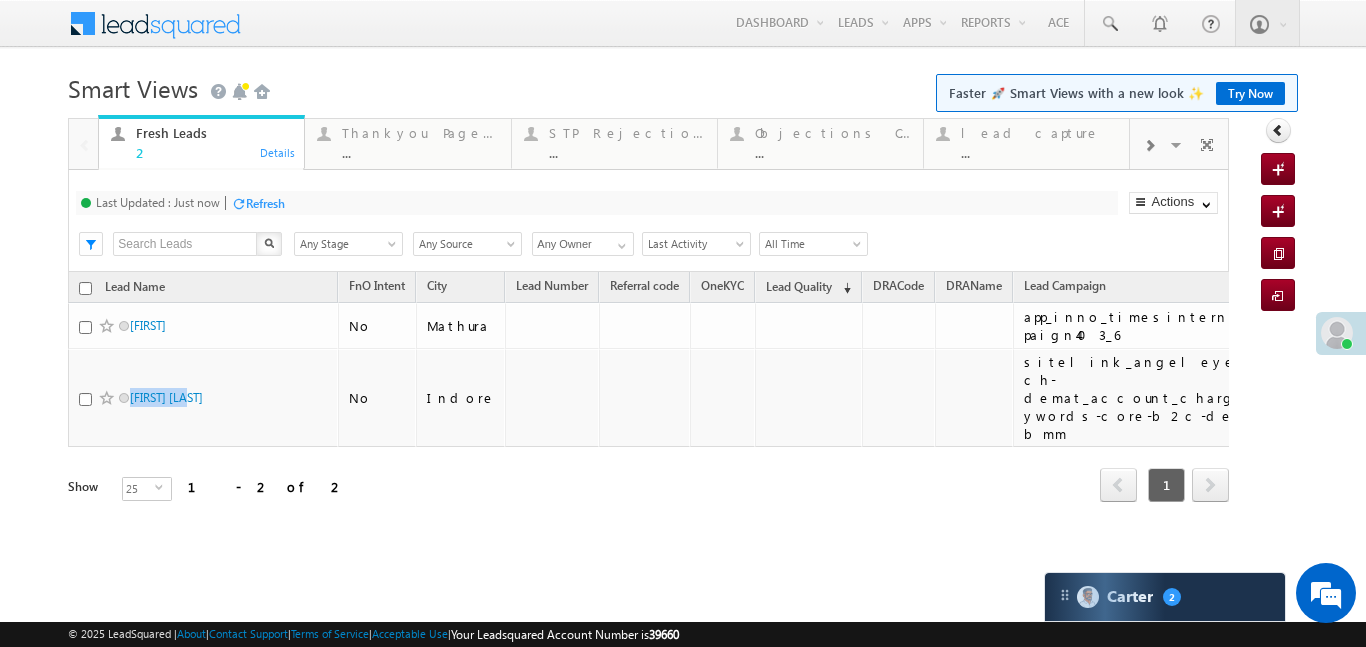 scroll, scrollTop: 0, scrollLeft: 0, axis: both 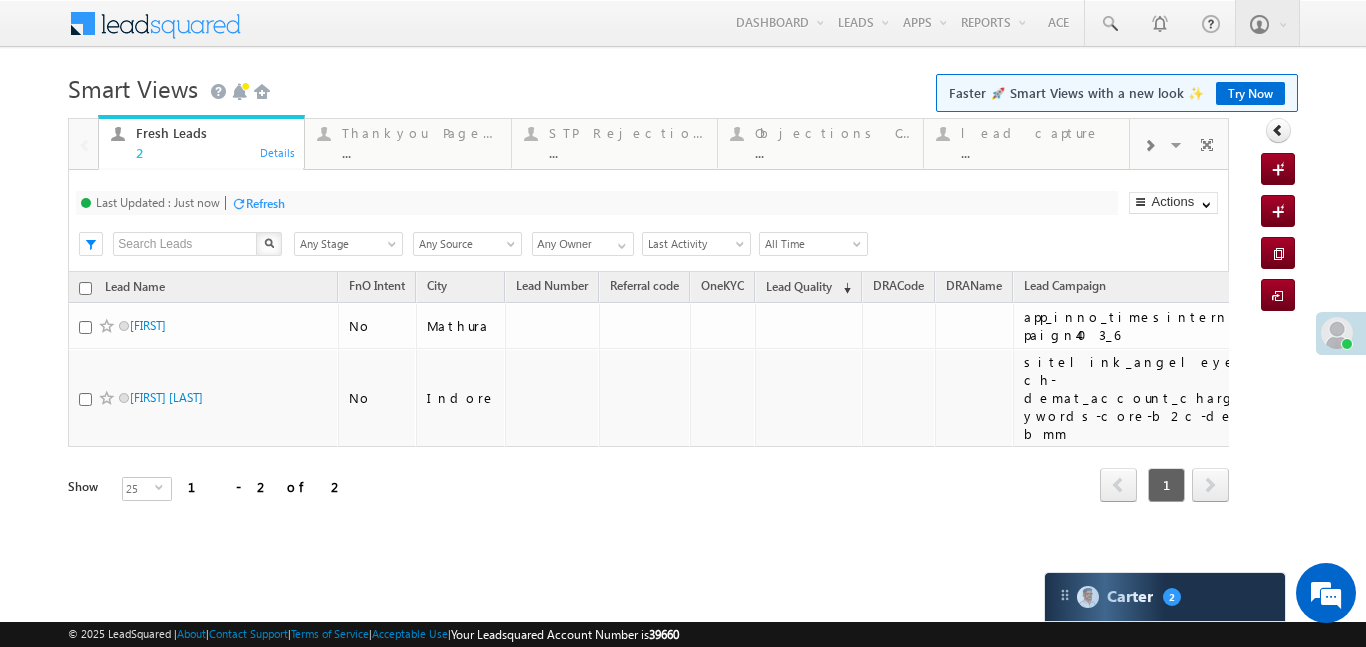 click at bounding box center [1149, 146] 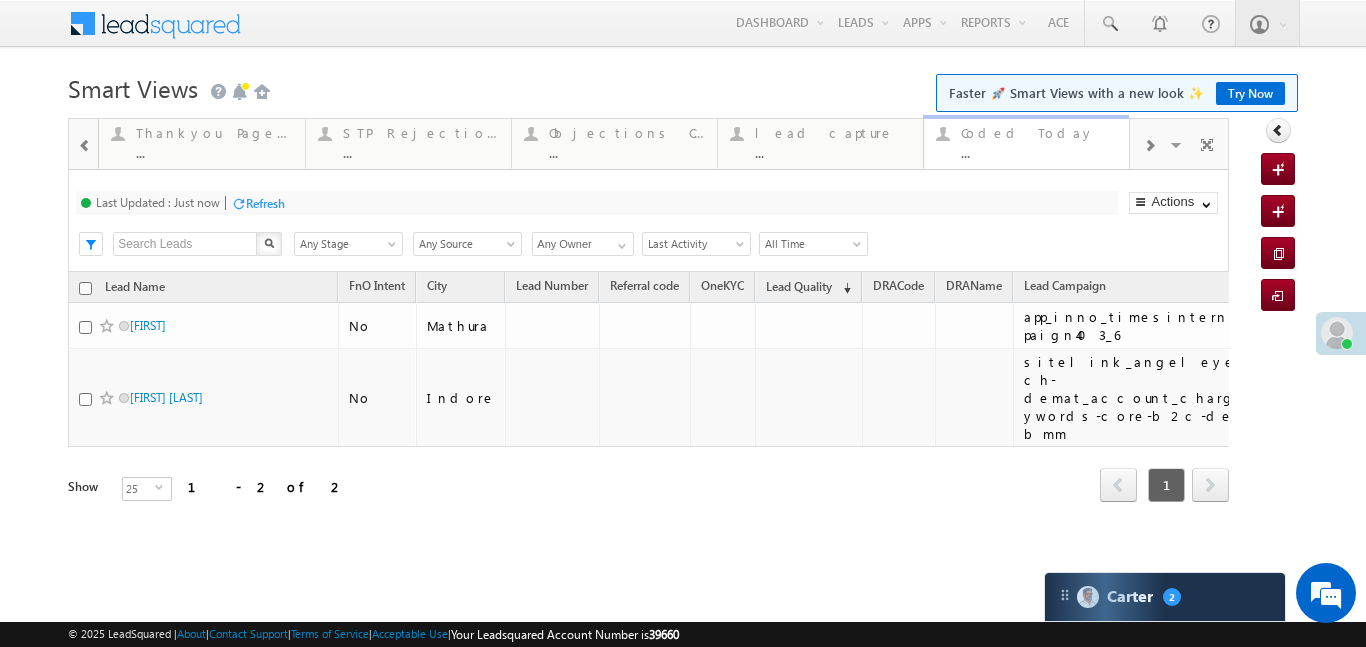 click on "..." at bounding box center (1039, 152) 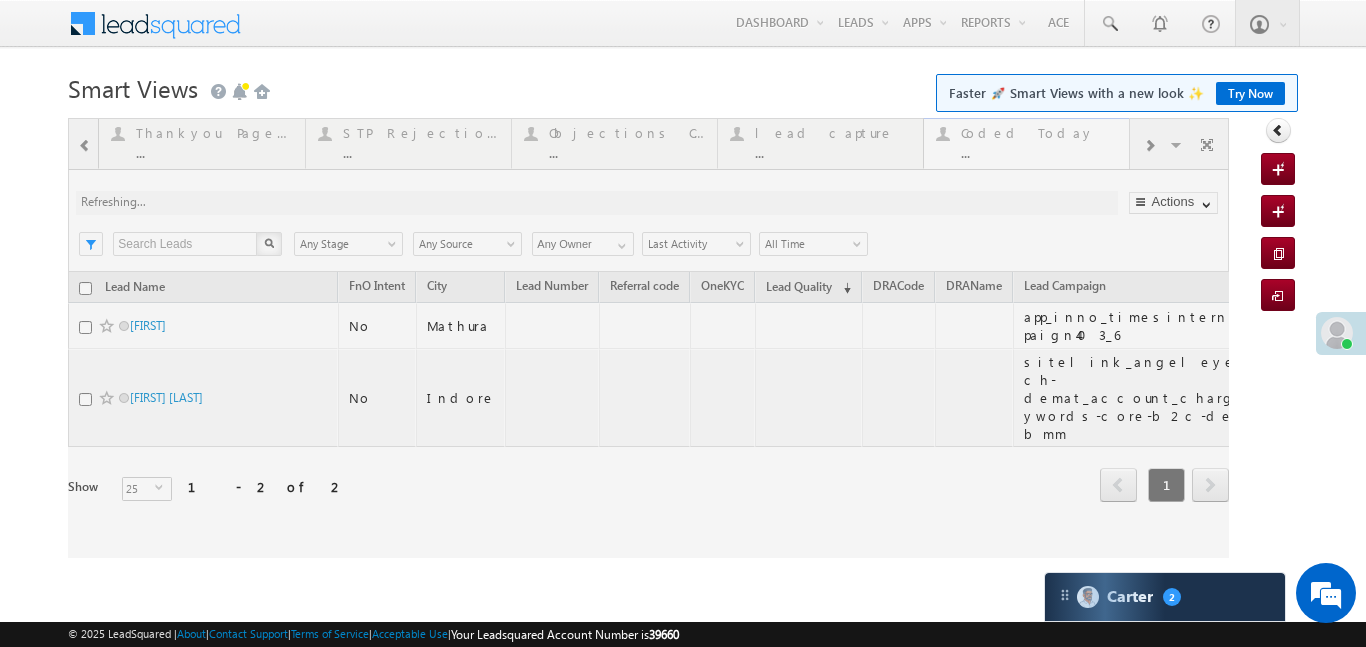 click at bounding box center (648, 338) 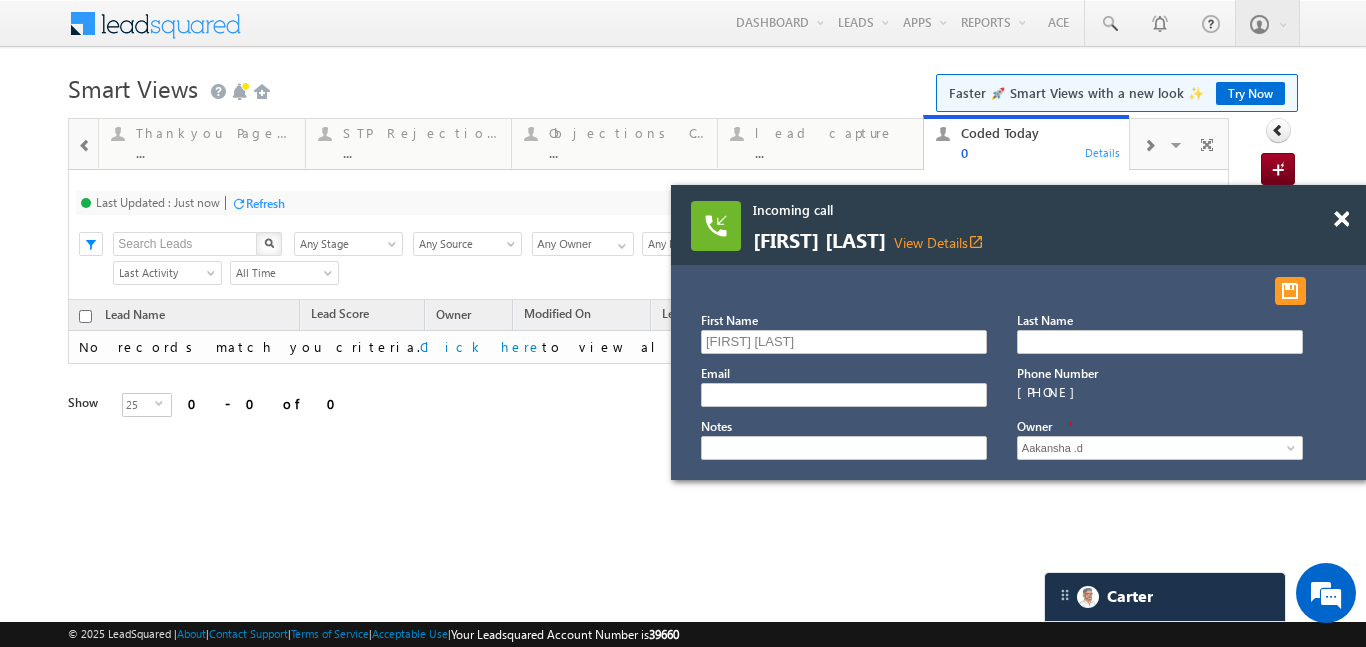 scroll, scrollTop: 0, scrollLeft: 0, axis: both 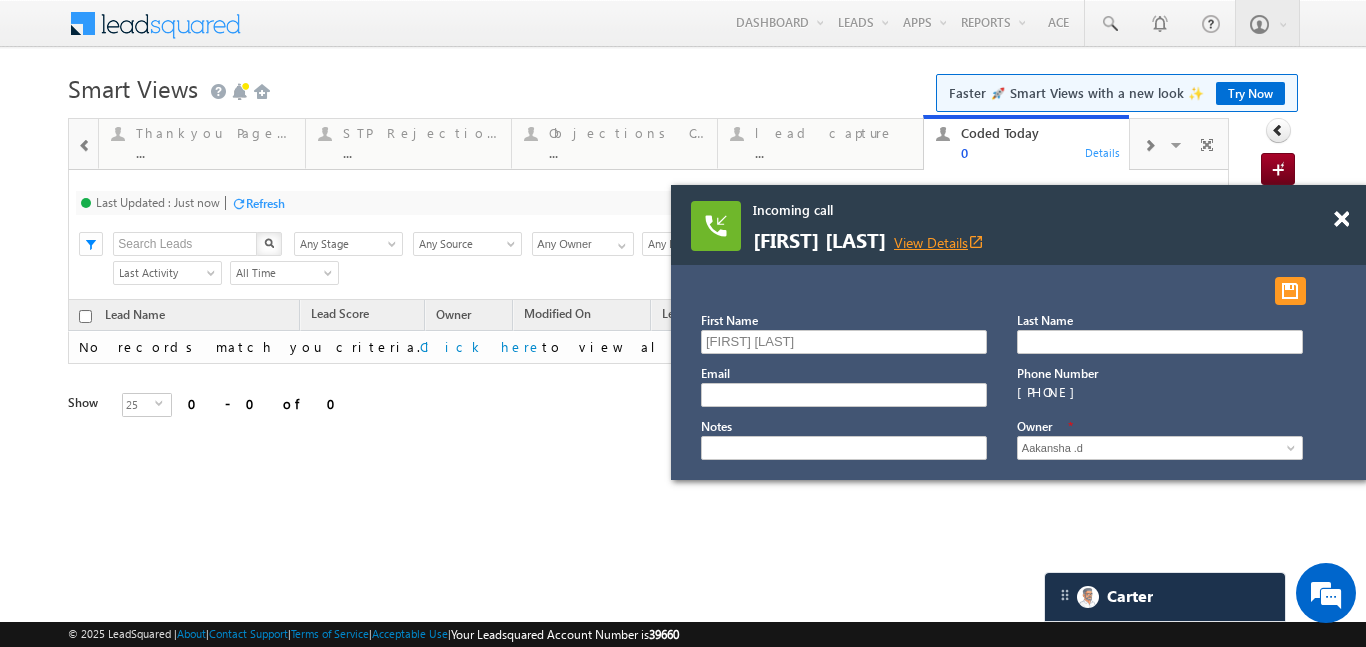 click on "View Details  open_in_new" at bounding box center [939, 242] 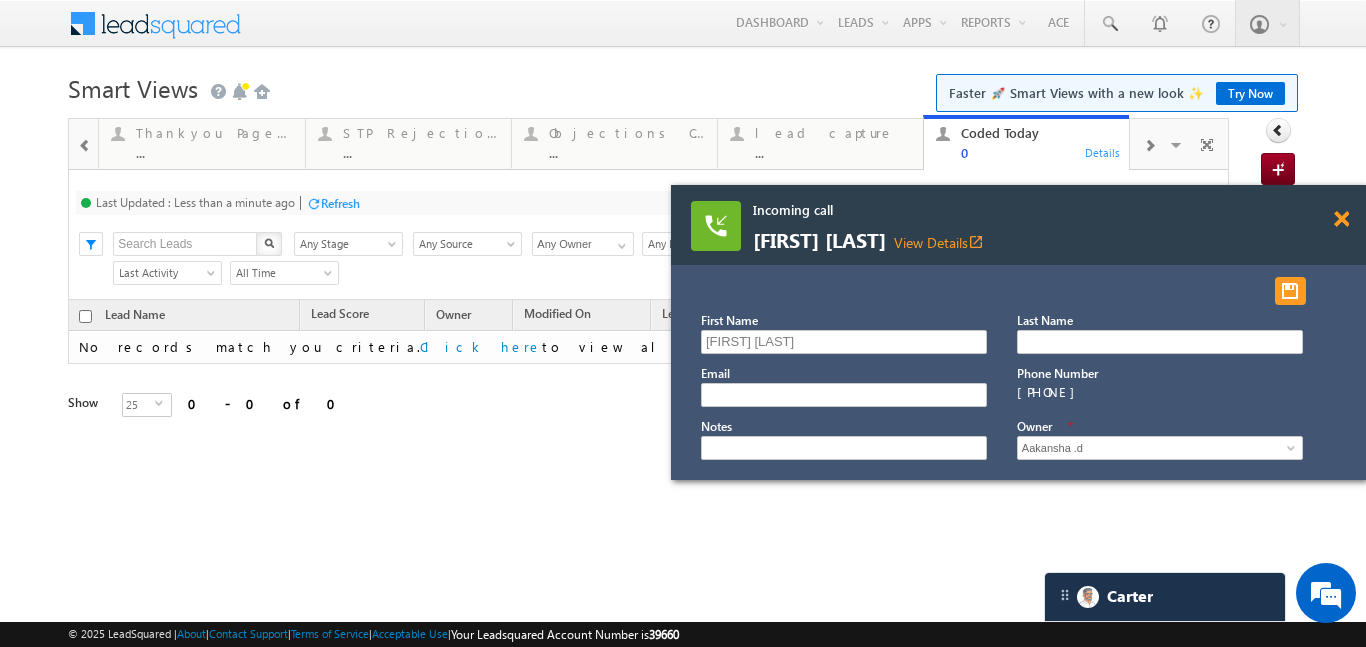 click at bounding box center [1341, 219] 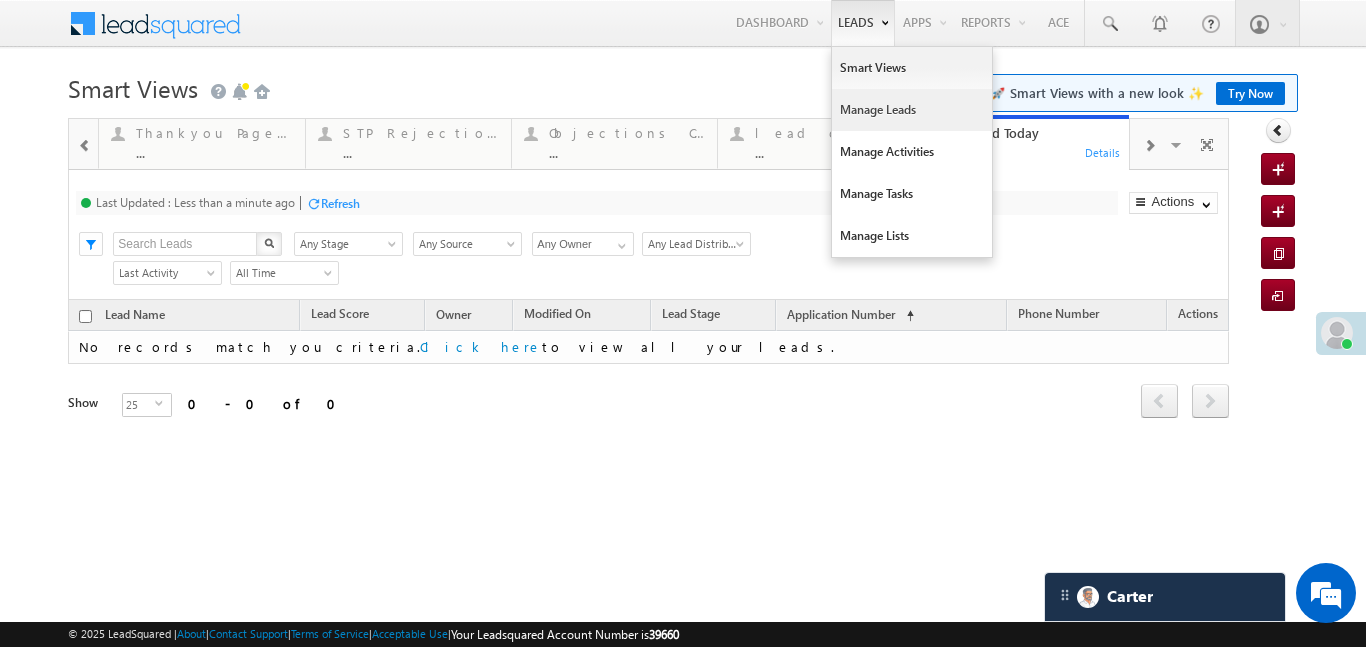click on "Manage Leads" at bounding box center (912, 110) 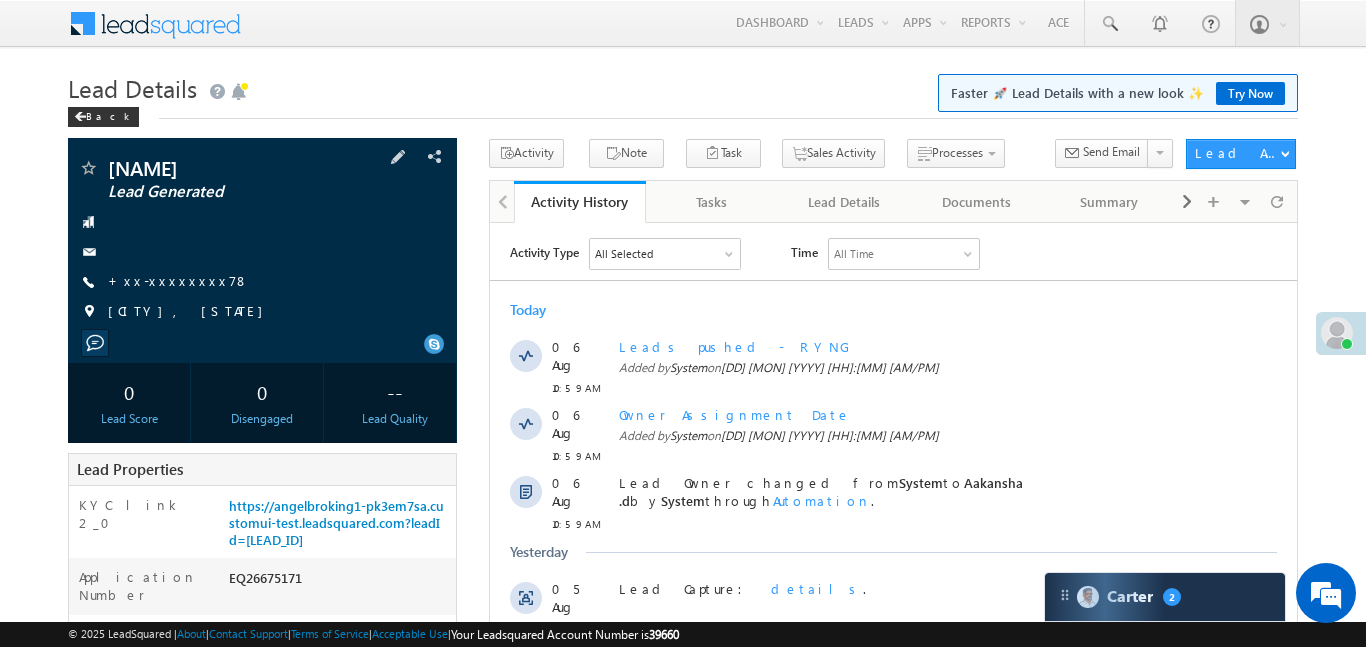 scroll, scrollTop: 302, scrollLeft: 0, axis: vertical 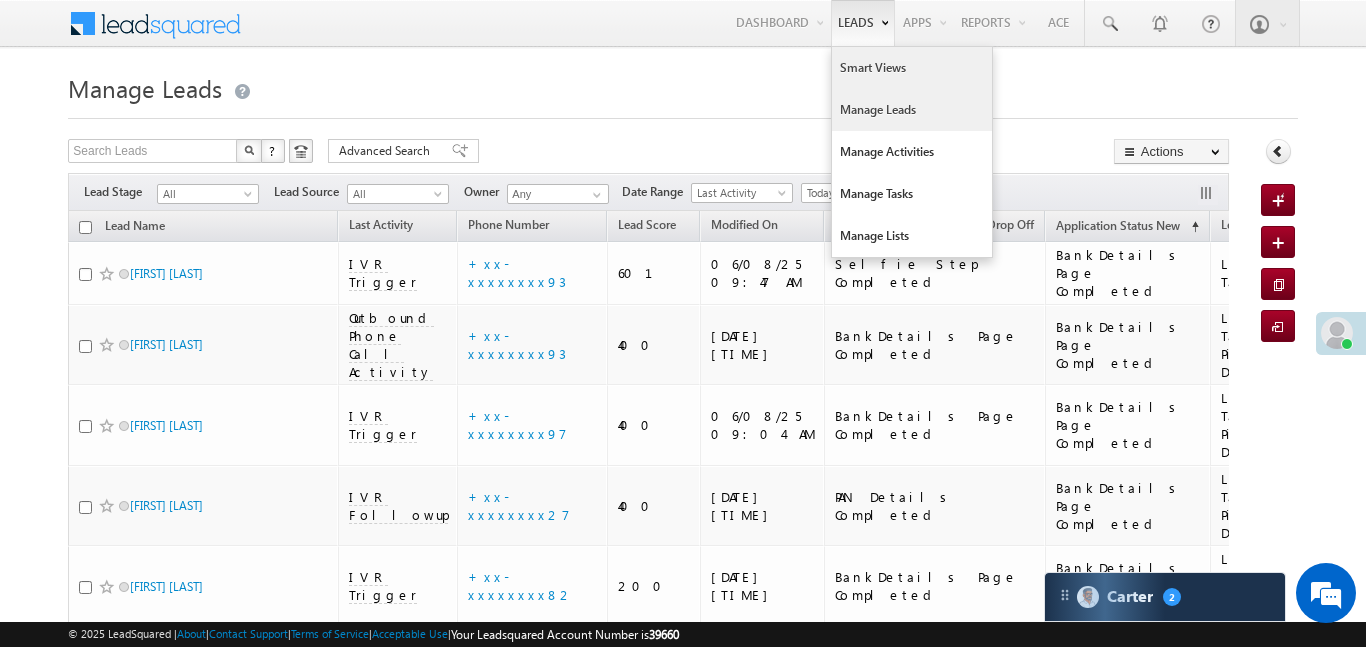 click on "Smart Views" at bounding box center (912, 68) 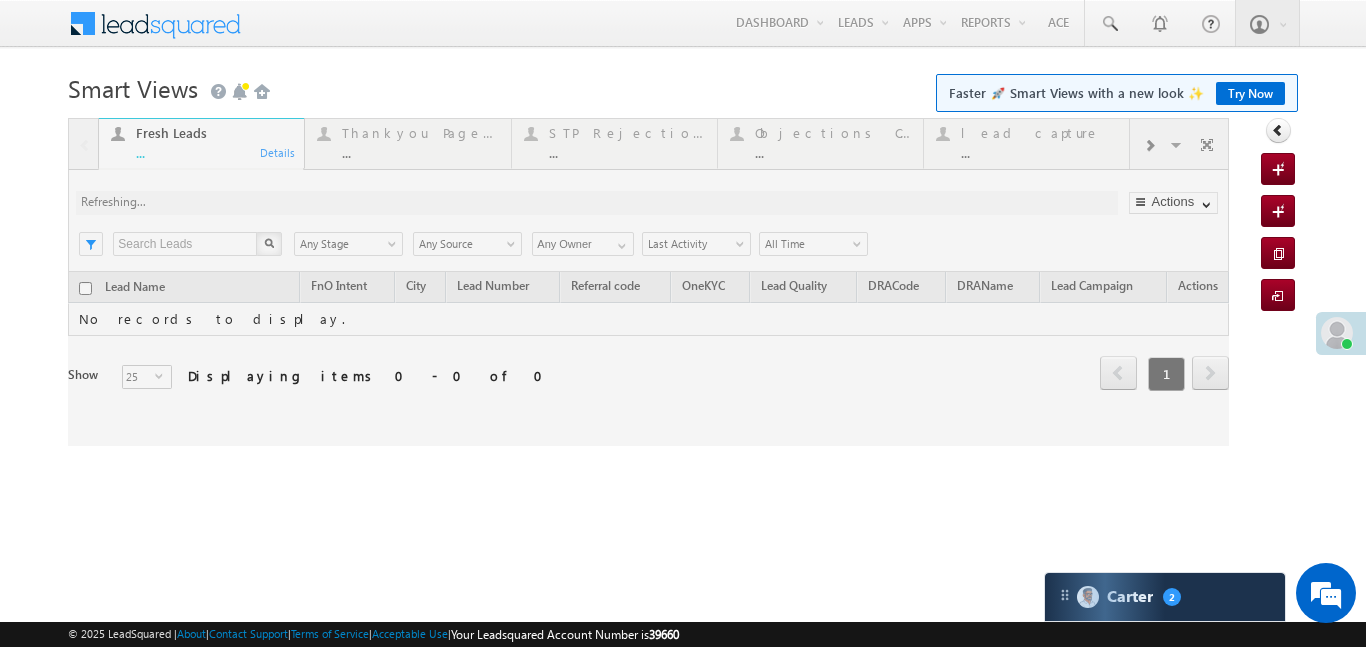 scroll, scrollTop: 0, scrollLeft: 0, axis: both 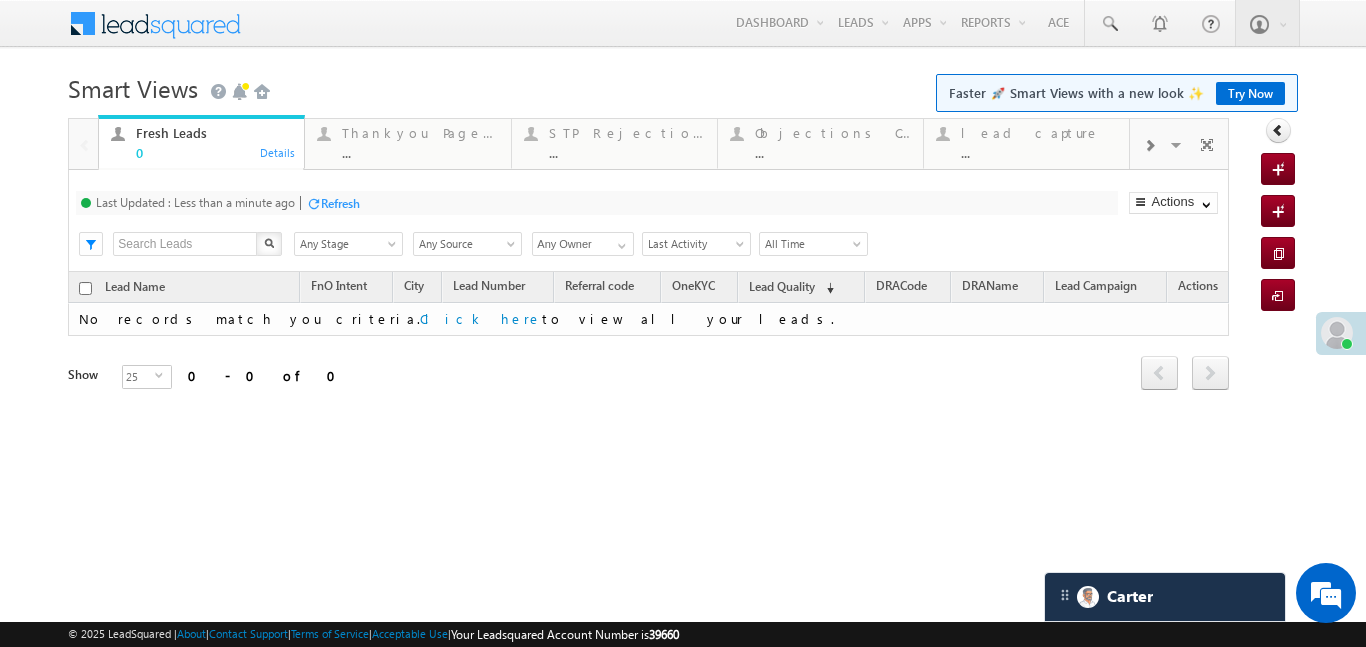click at bounding box center [1149, 146] 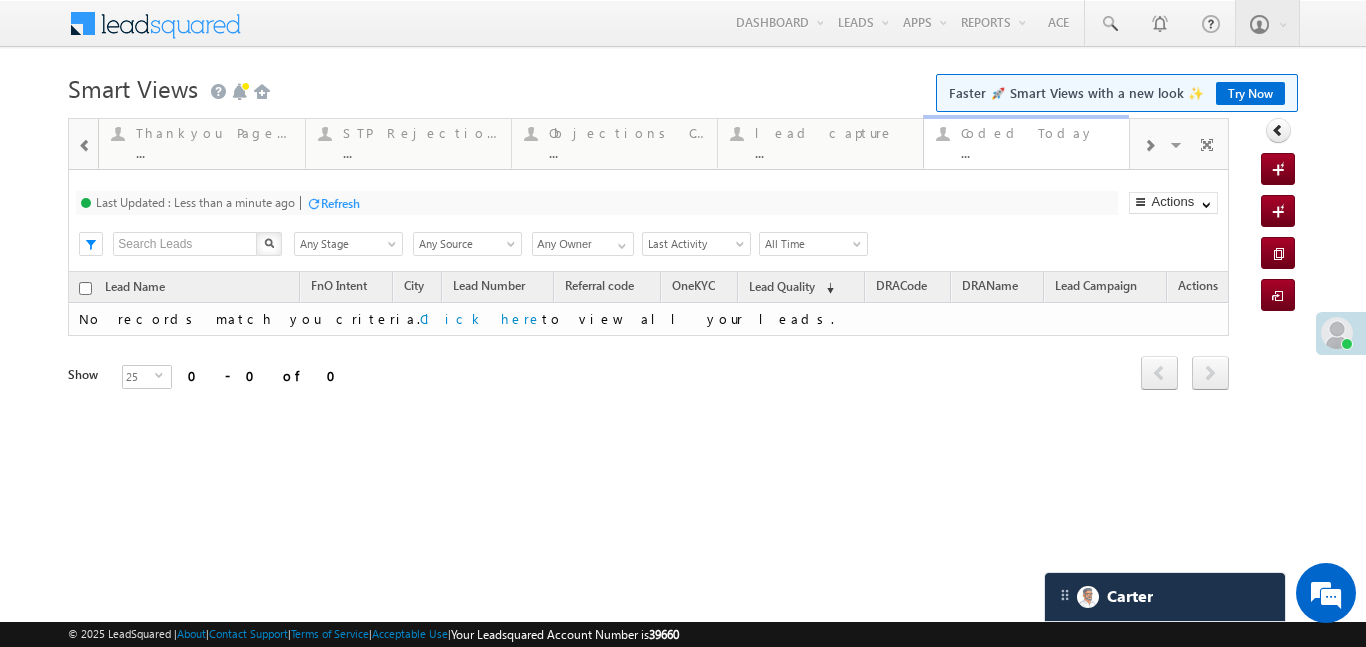 click on "Coded Today" at bounding box center [1039, 133] 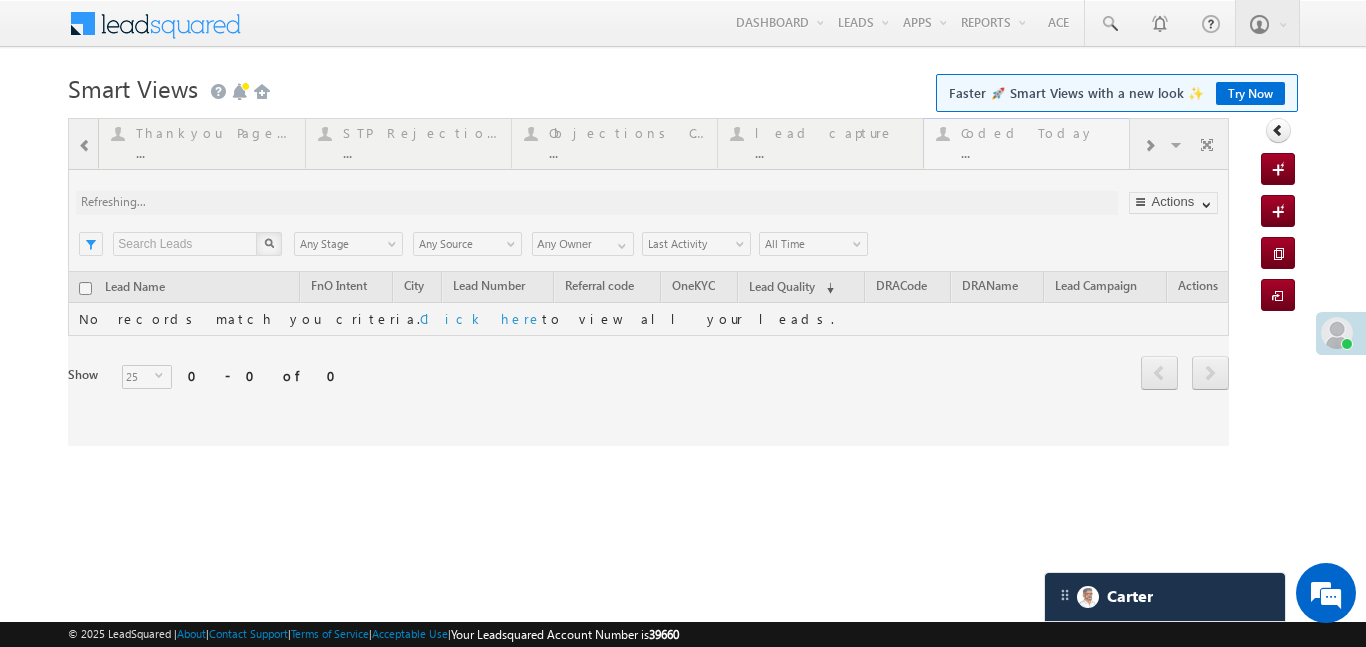 click at bounding box center (648, 282) 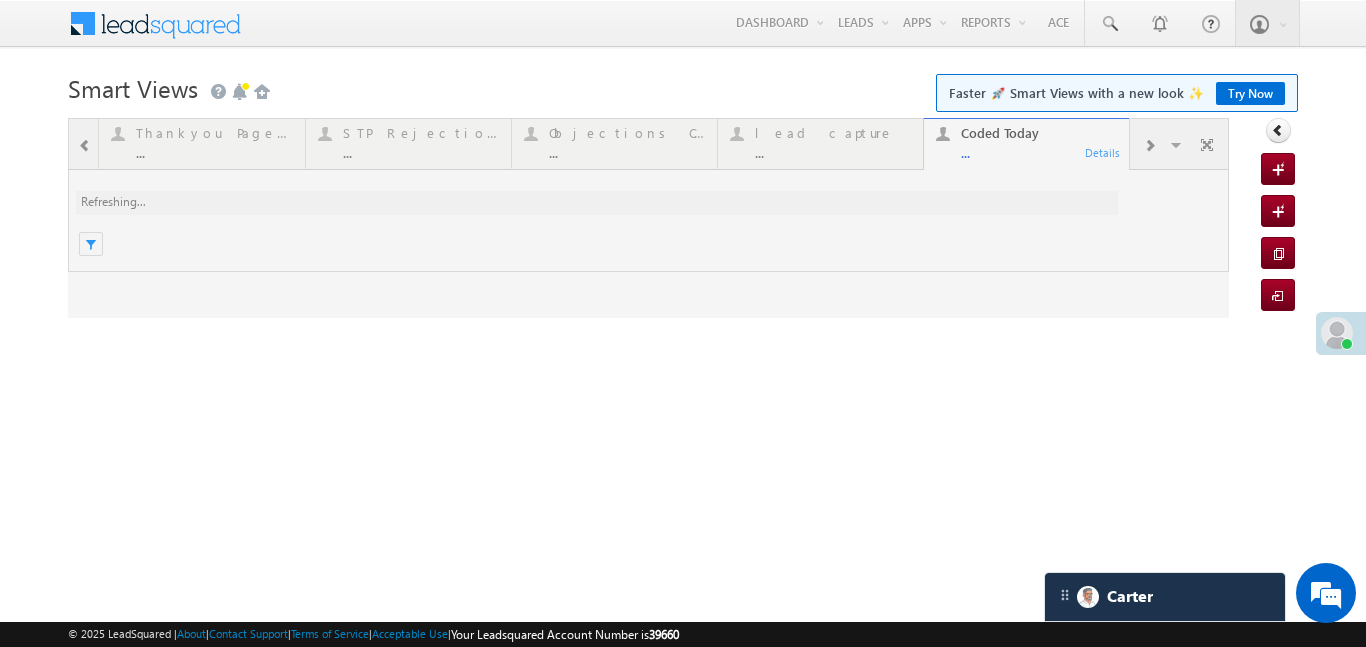 scroll, scrollTop: 0, scrollLeft: 0, axis: both 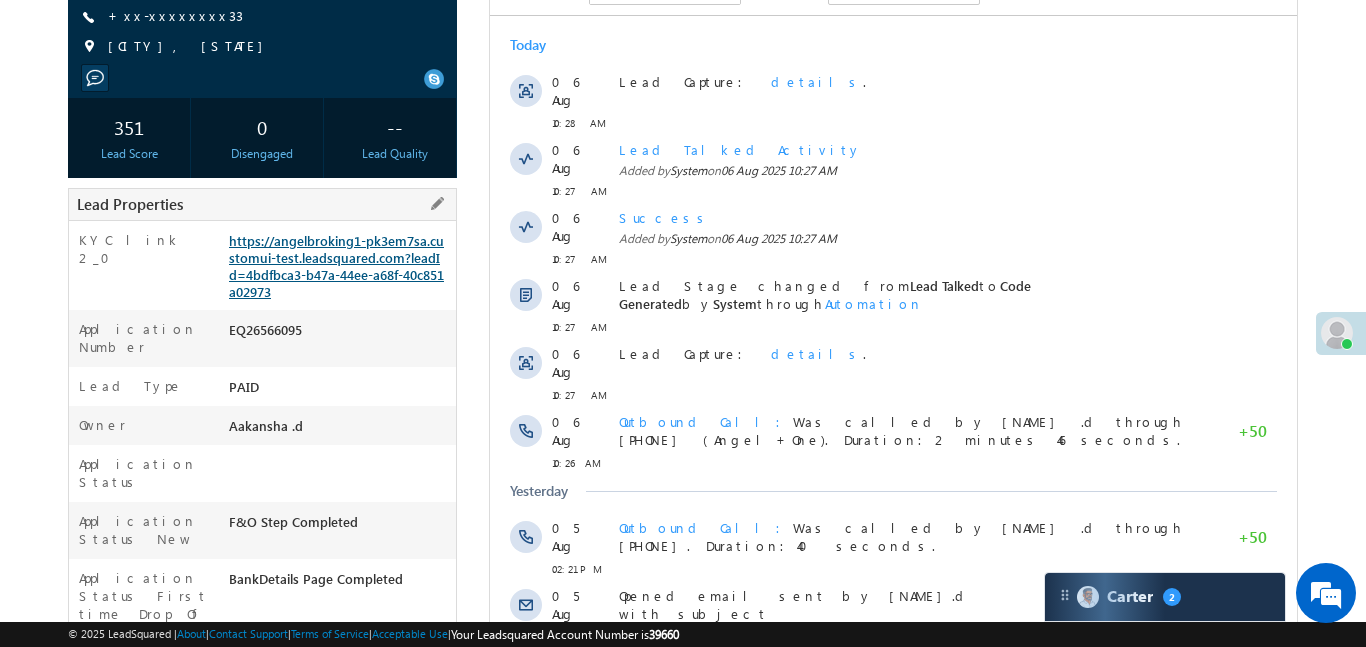 click on "https://angelbroking1-pk3em7sa.customui-test.leadsquared.com?leadId=4bdfbca3-b47a-44ee-a68f-40c851a02973" at bounding box center [336, 266] 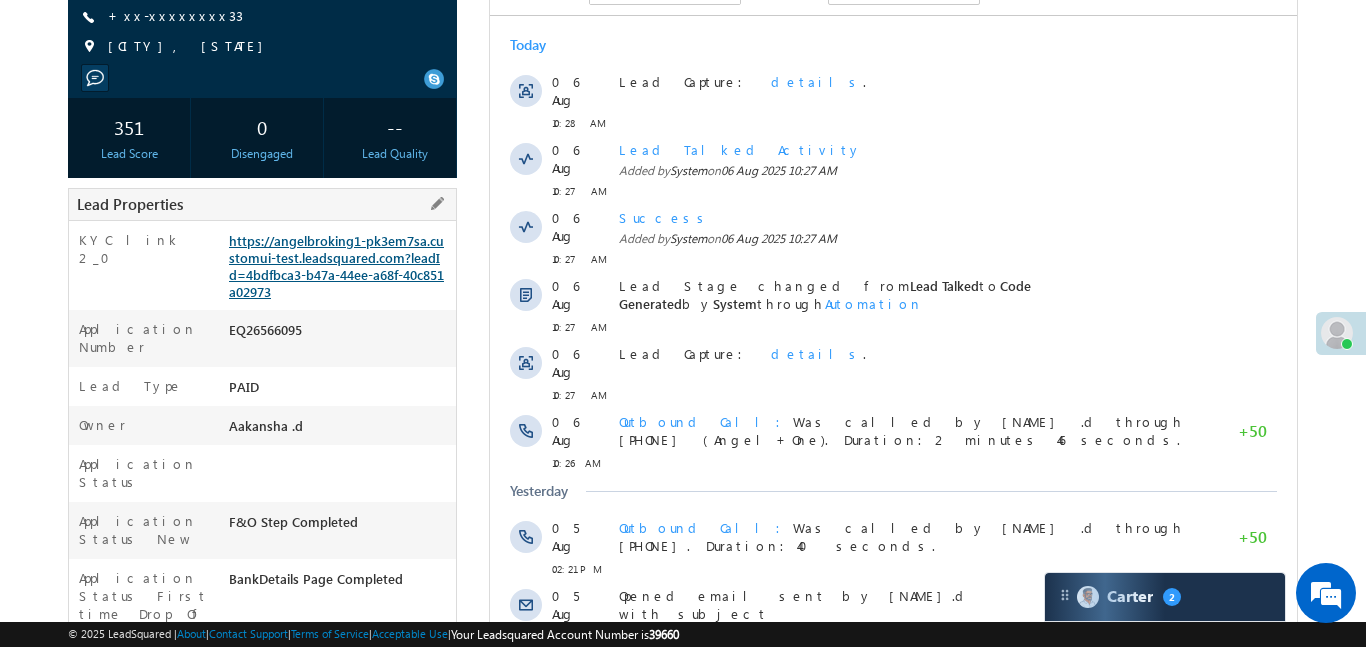 scroll, scrollTop: 0, scrollLeft: 0, axis: both 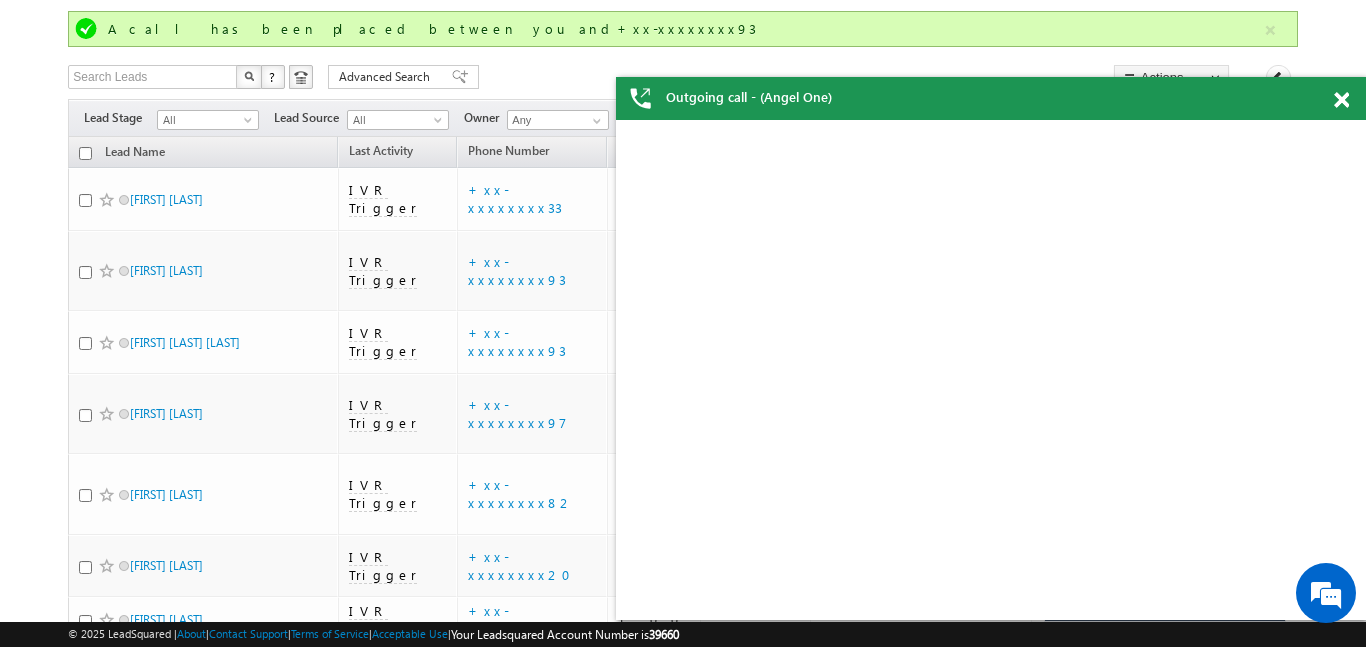 click at bounding box center (1341, 100) 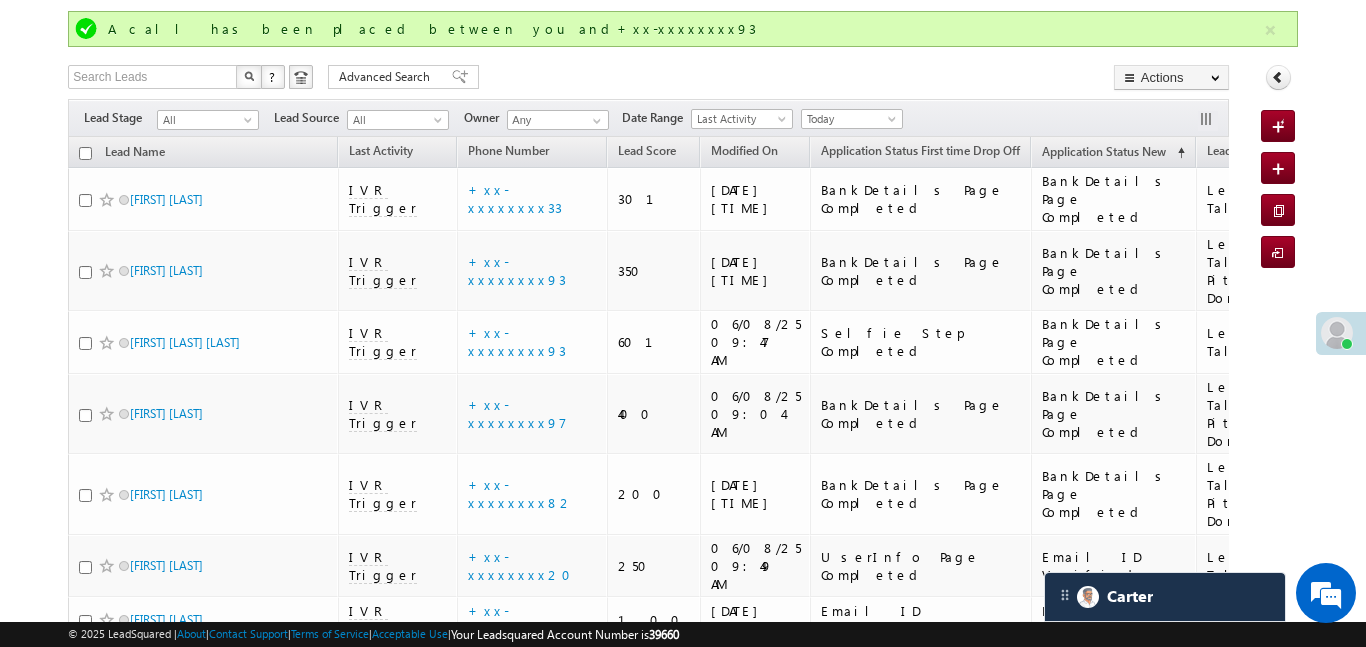 scroll, scrollTop: 128, scrollLeft: 0, axis: vertical 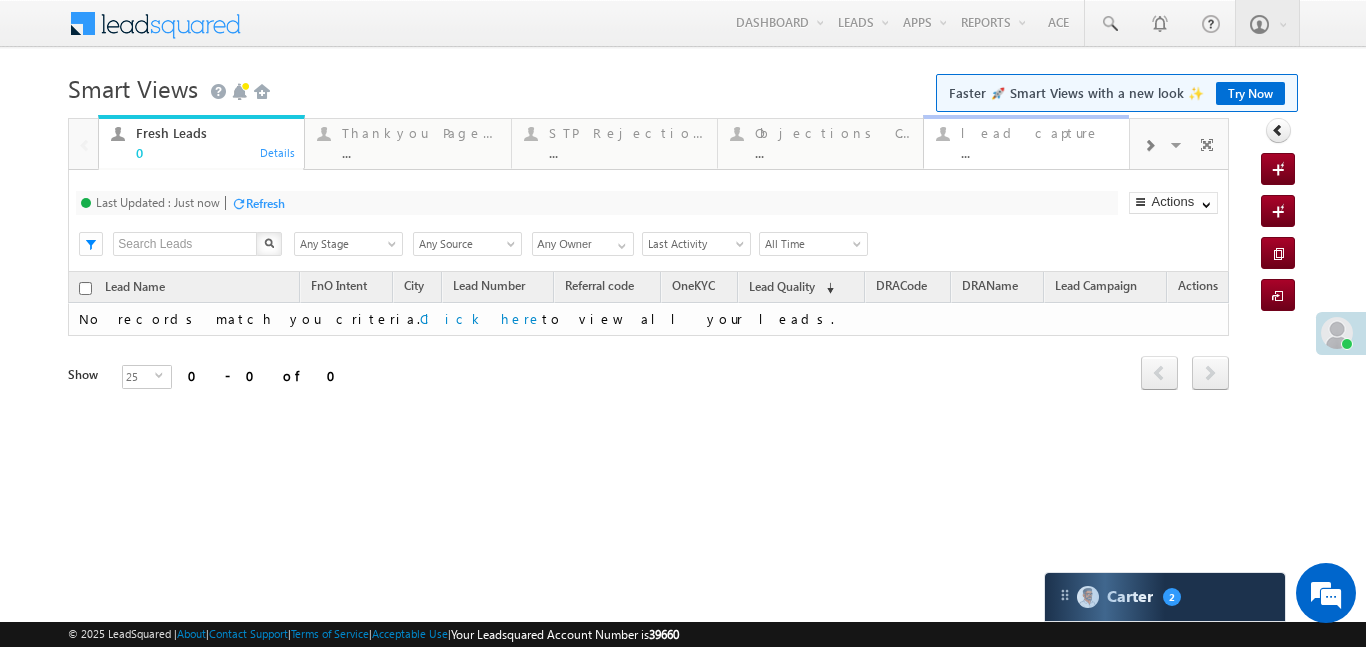 click on "lead capture ... Details" at bounding box center (1026, 142) 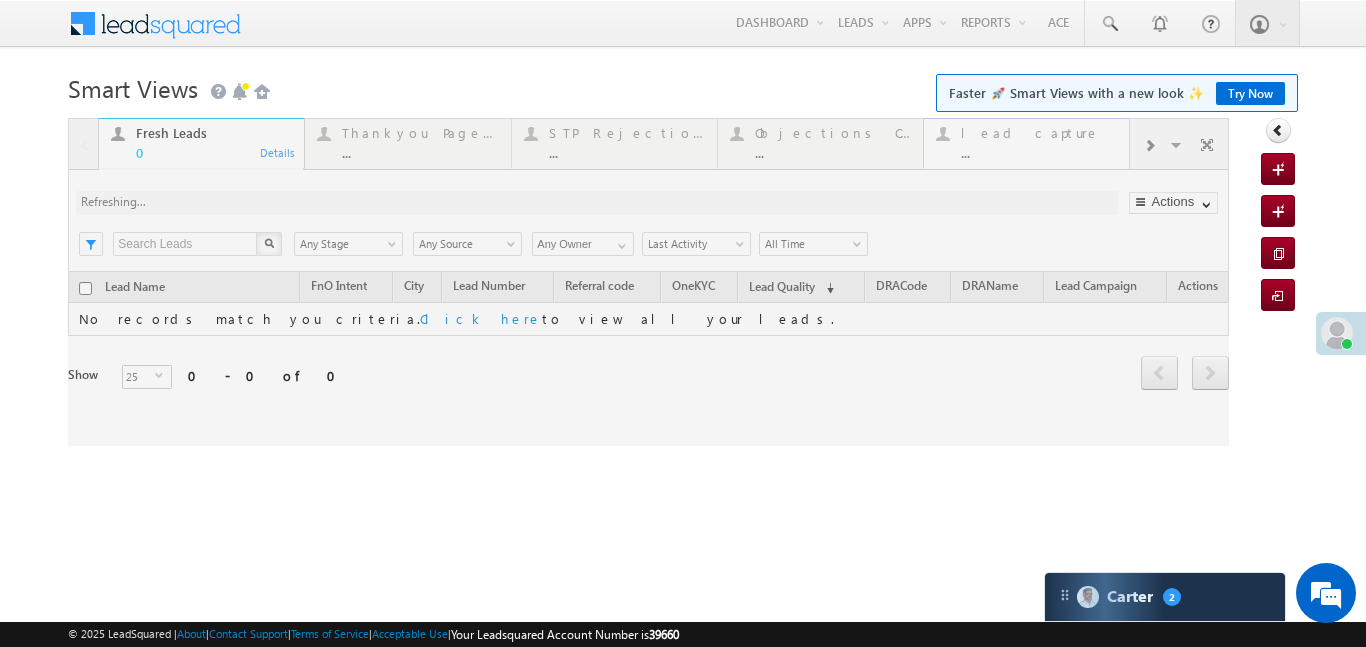 click at bounding box center [648, 282] 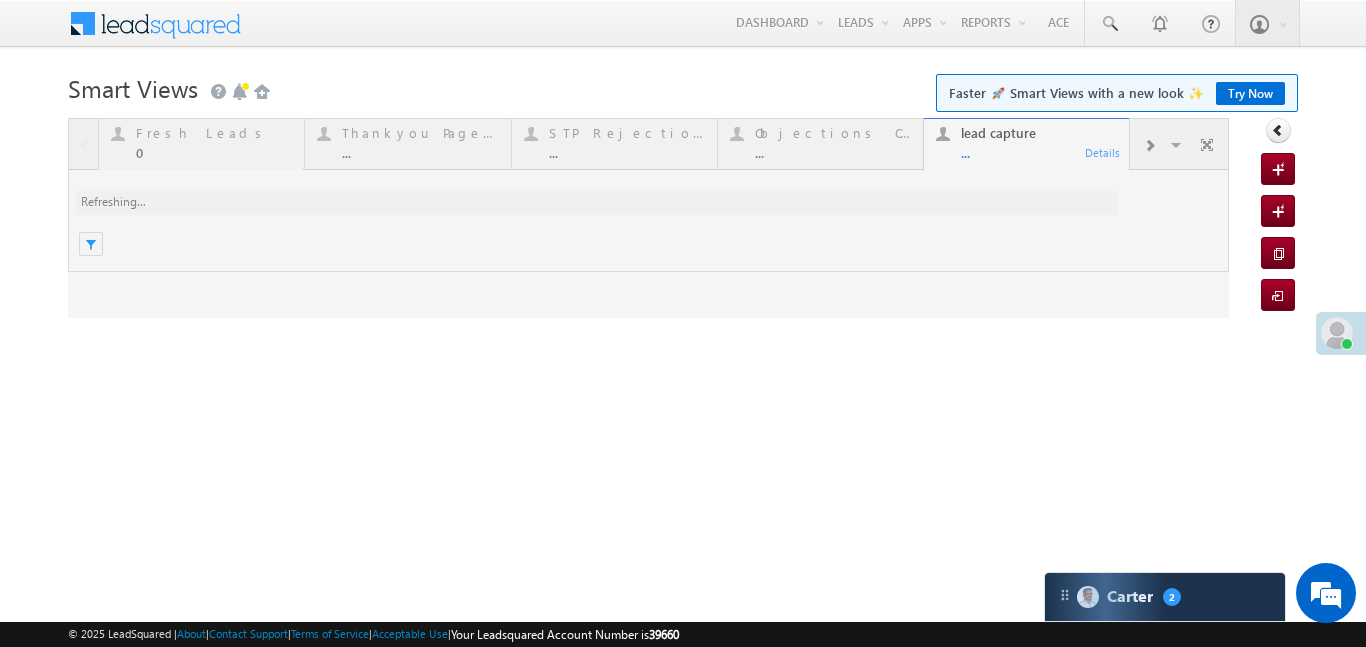 scroll, scrollTop: 0, scrollLeft: 0, axis: both 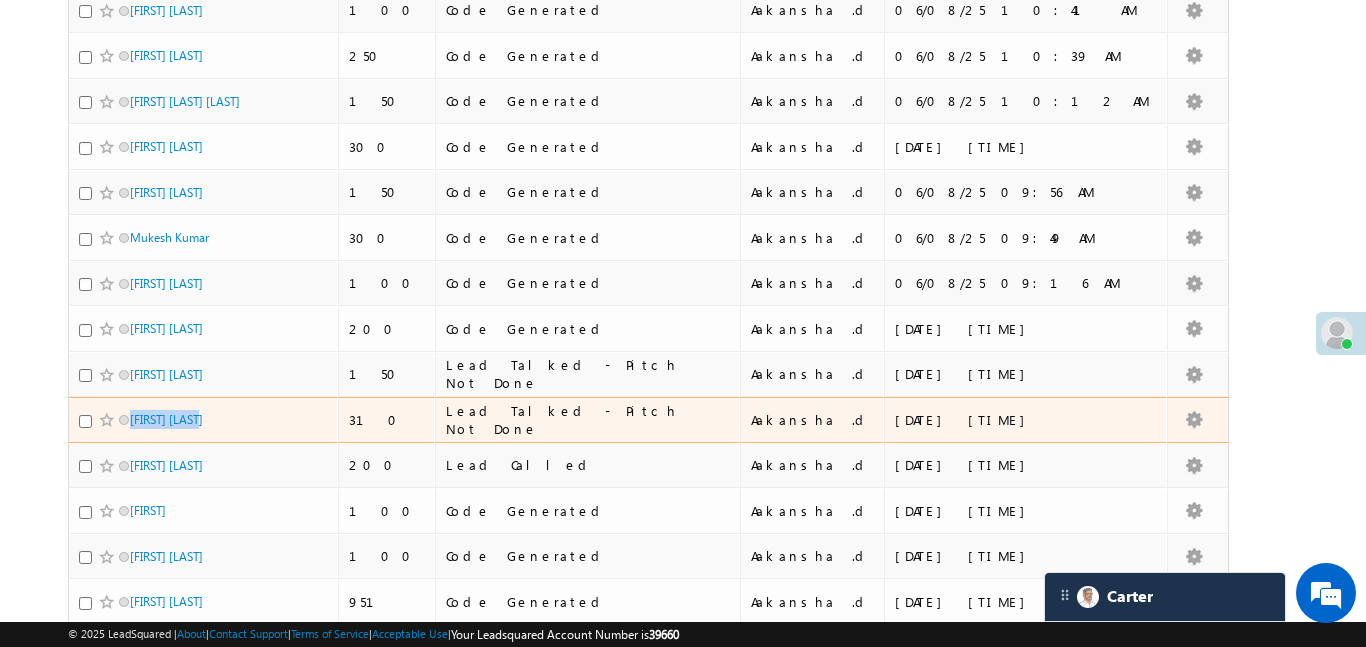 click on "Dharmendra hemlani" at bounding box center [204, 60] 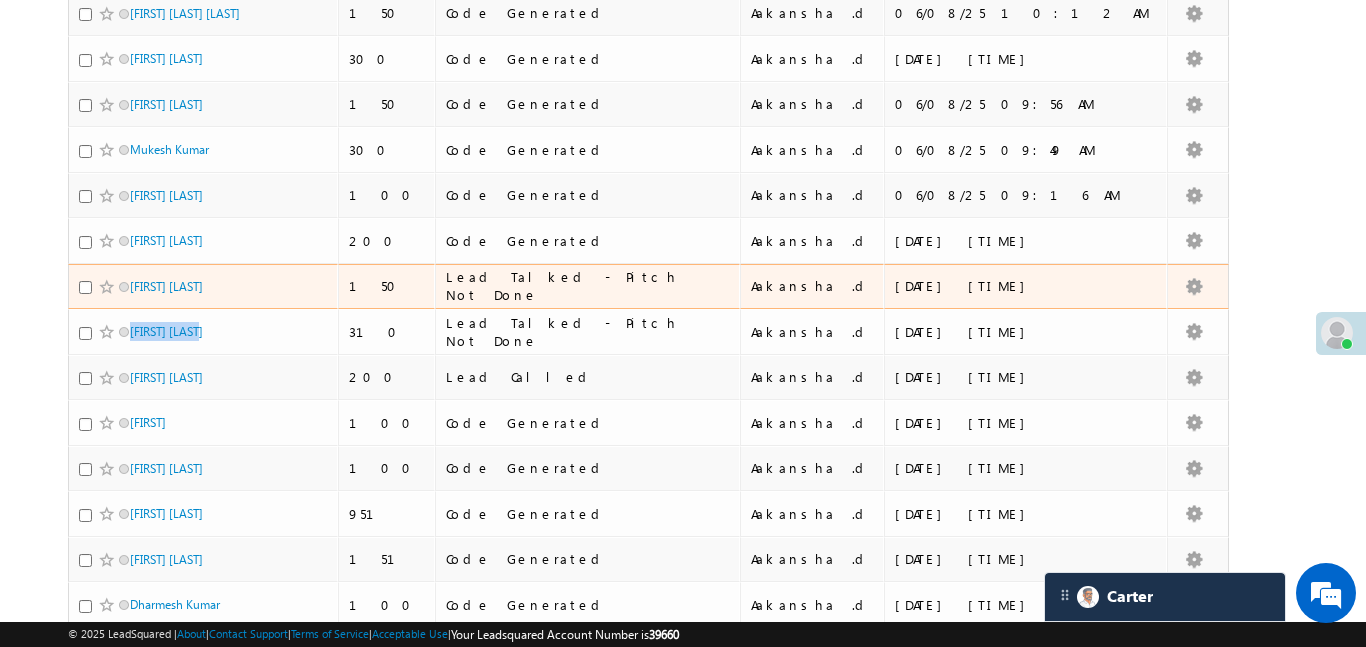 scroll, scrollTop: 755, scrollLeft: 0, axis: vertical 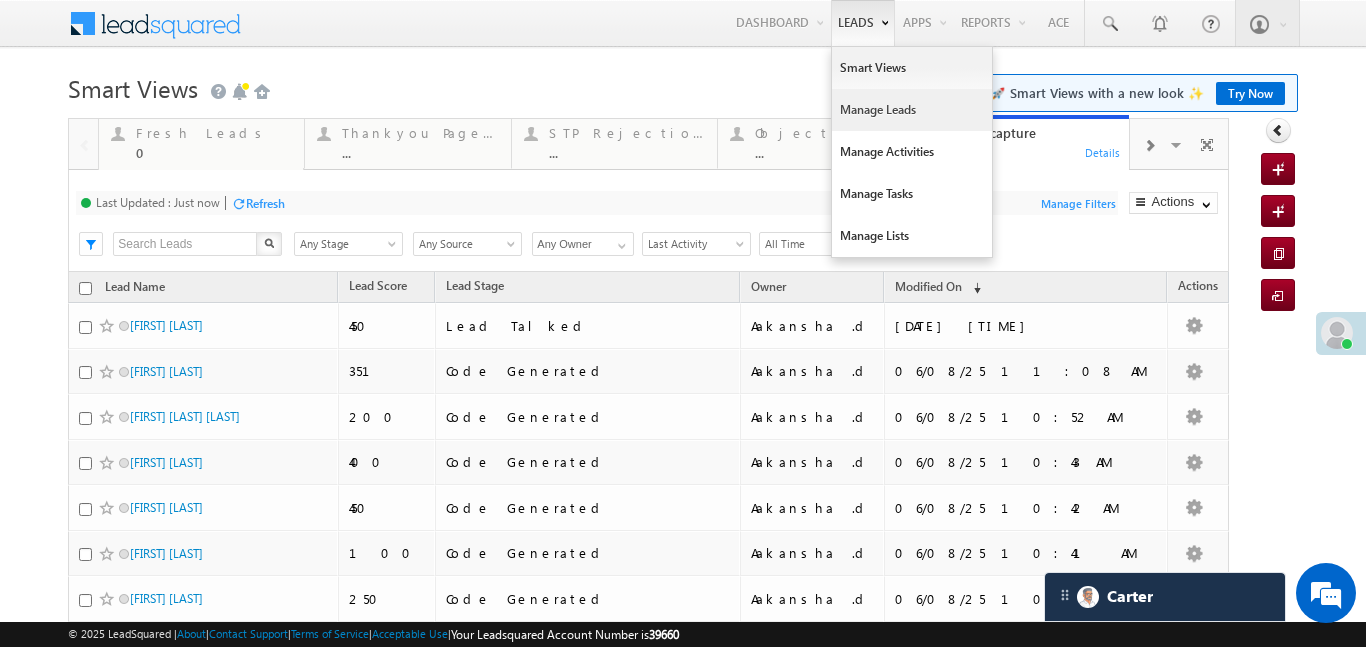 click on "Manage Leads" at bounding box center (912, 110) 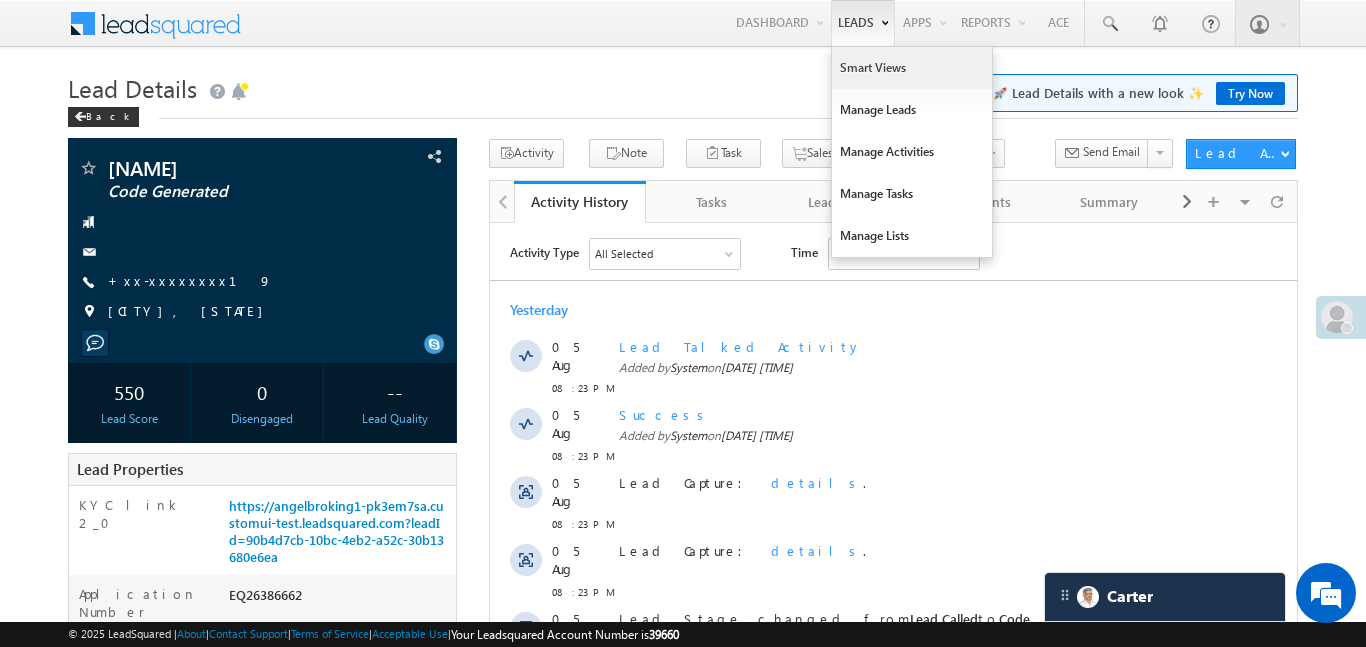 scroll, scrollTop: 0, scrollLeft: 0, axis: both 